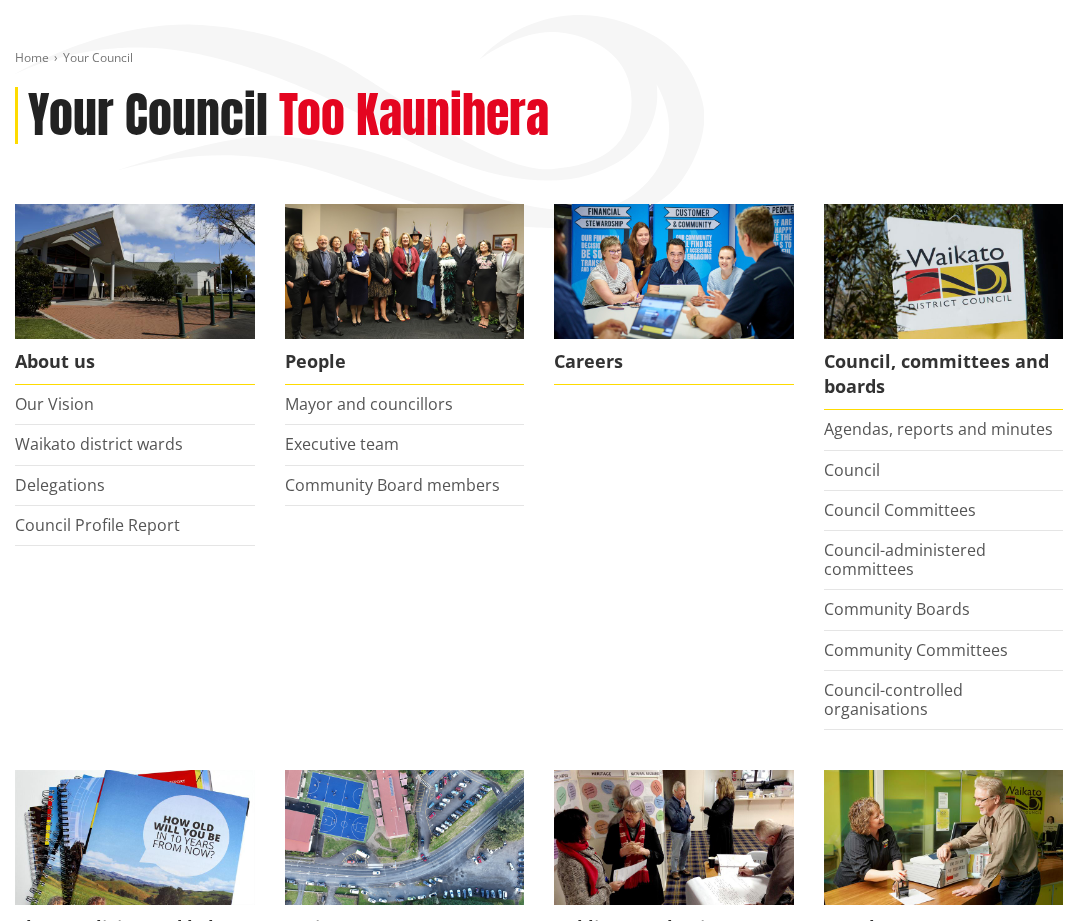 scroll, scrollTop: 0, scrollLeft: 0, axis: both 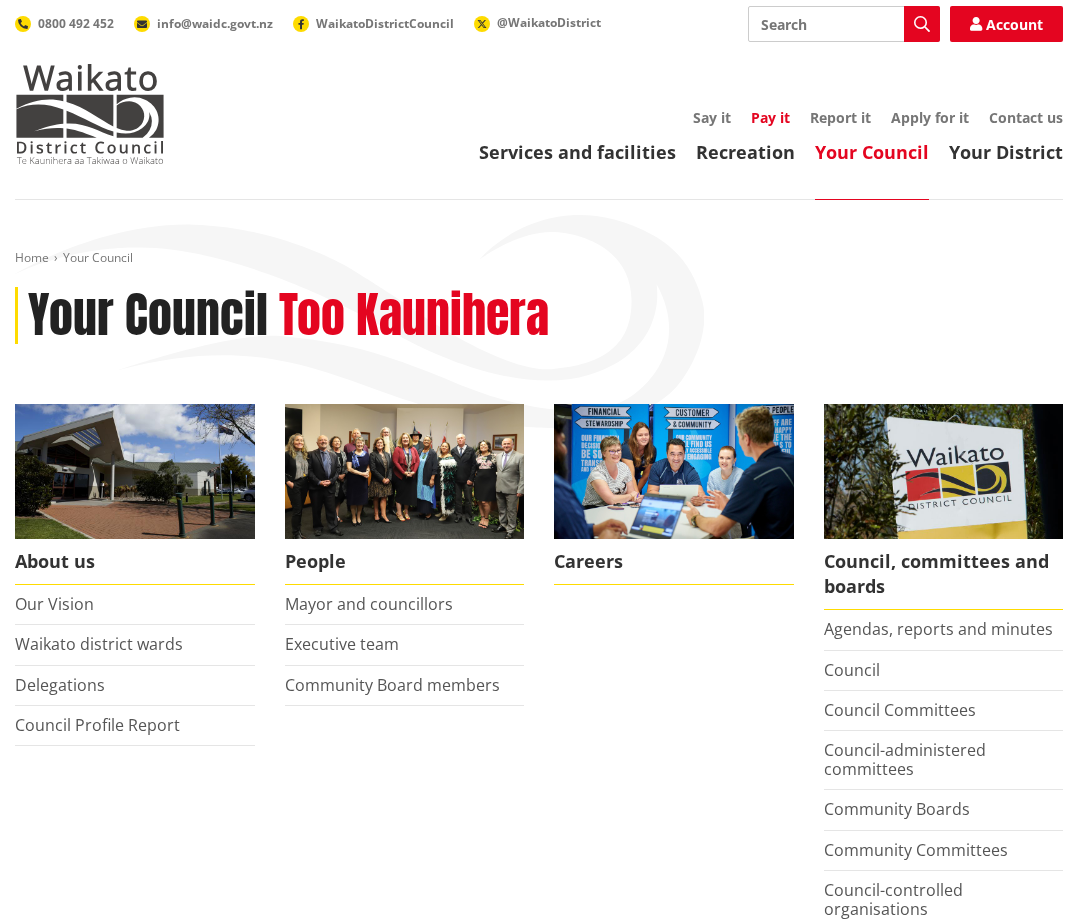 click on "Pay it" at bounding box center (770, 117) 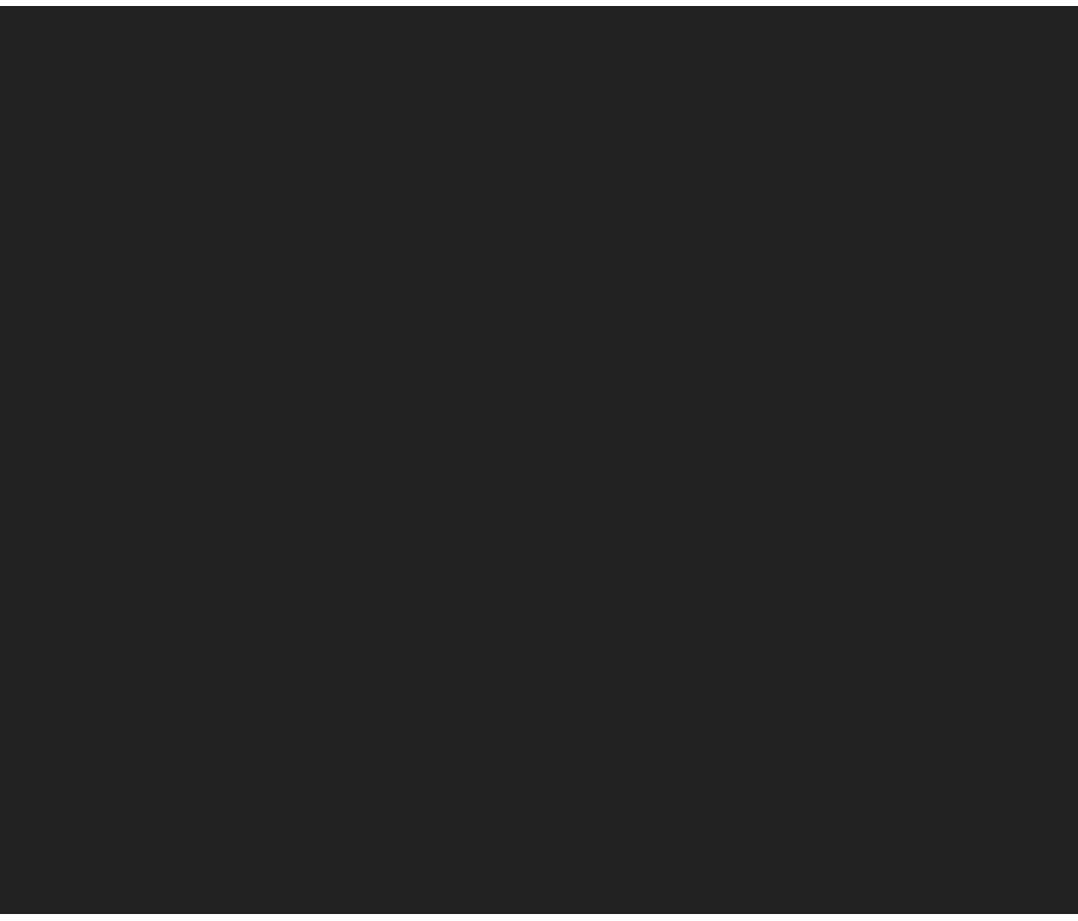 scroll, scrollTop: 0, scrollLeft: 0, axis: both 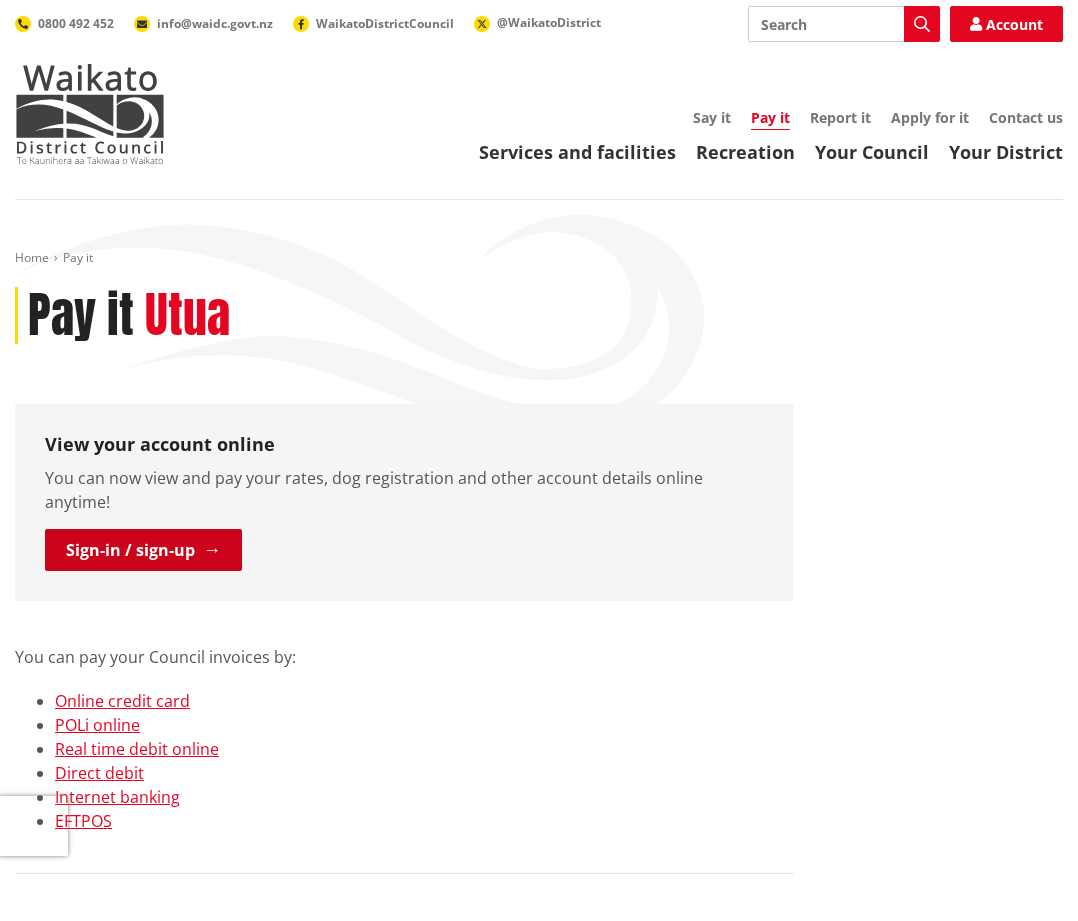 drag, startPoint x: 146, startPoint y: 531, endPoint x: 165, endPoint y: 522, distance: 21.023796 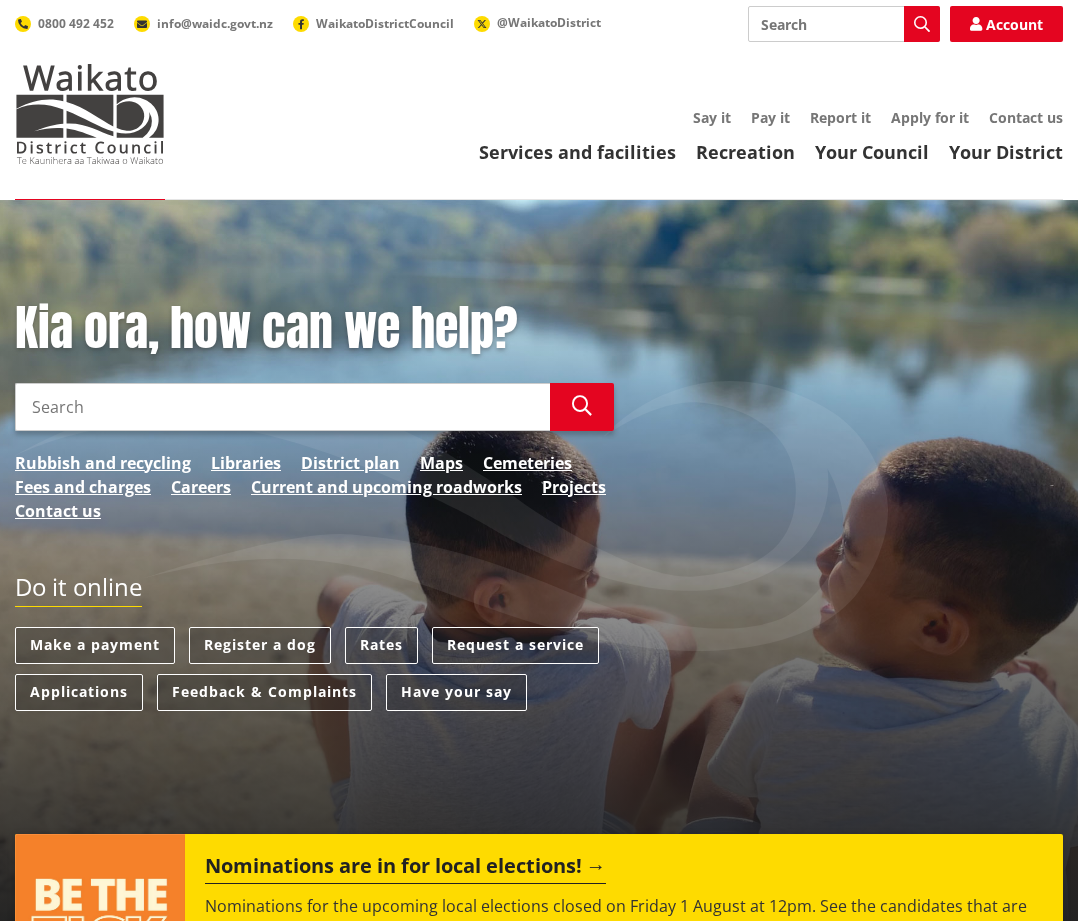 scroll, scrollTop: 0, scrollLeft: 0, axis: both 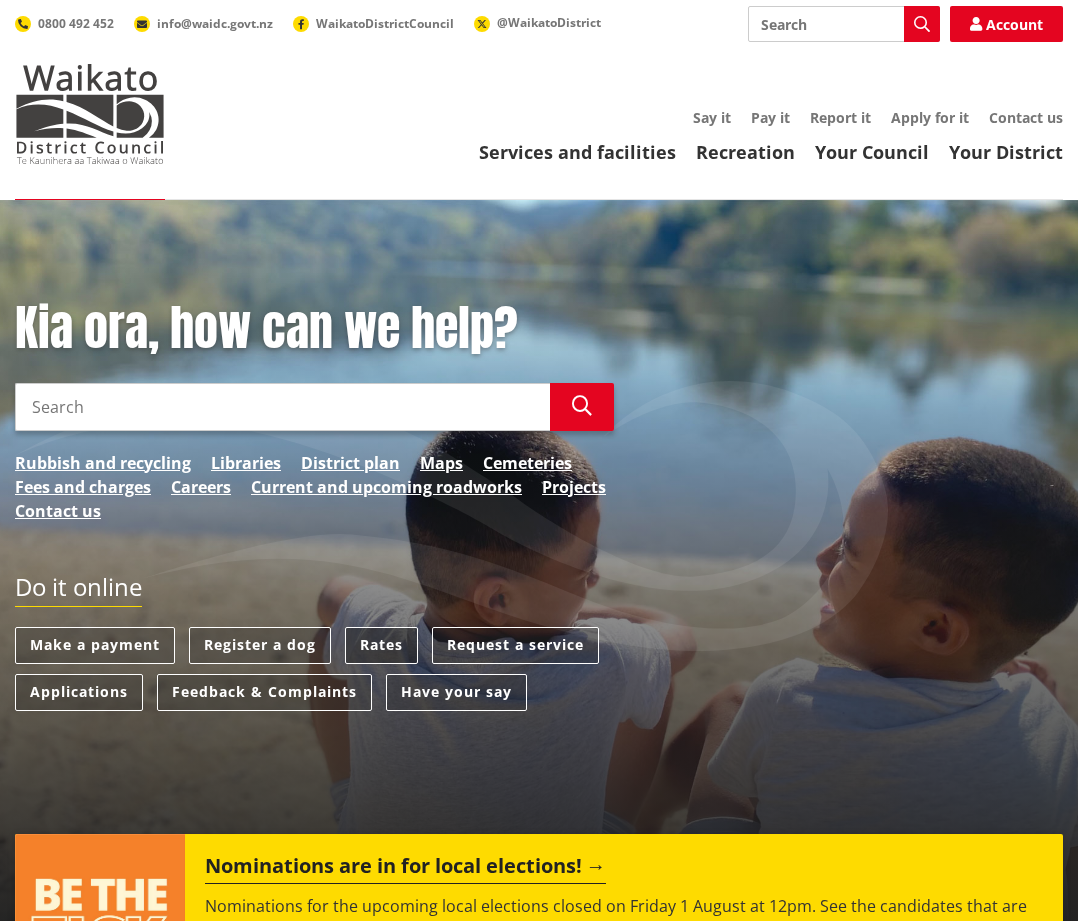 click on "Rates" at bounding box center [381, 645] 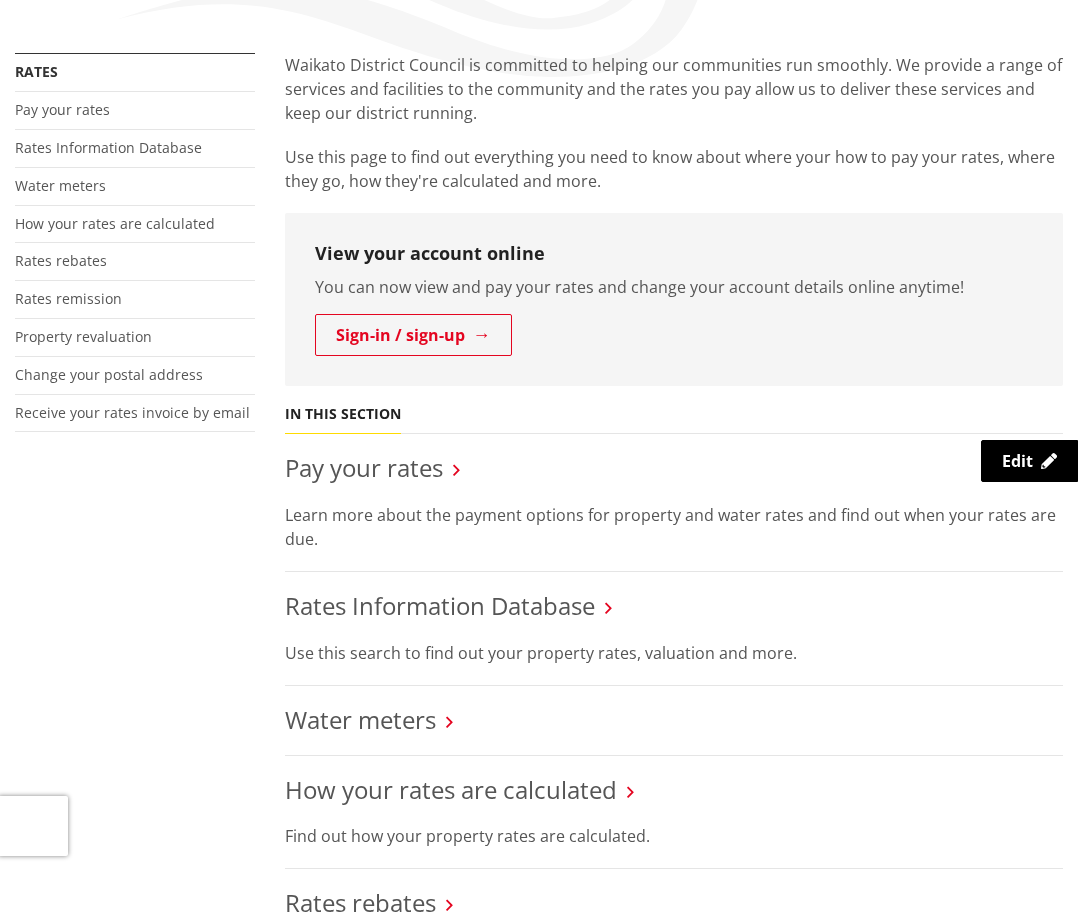scroll, scrollTop: 400, scrollLeft: 0, axis: vertical 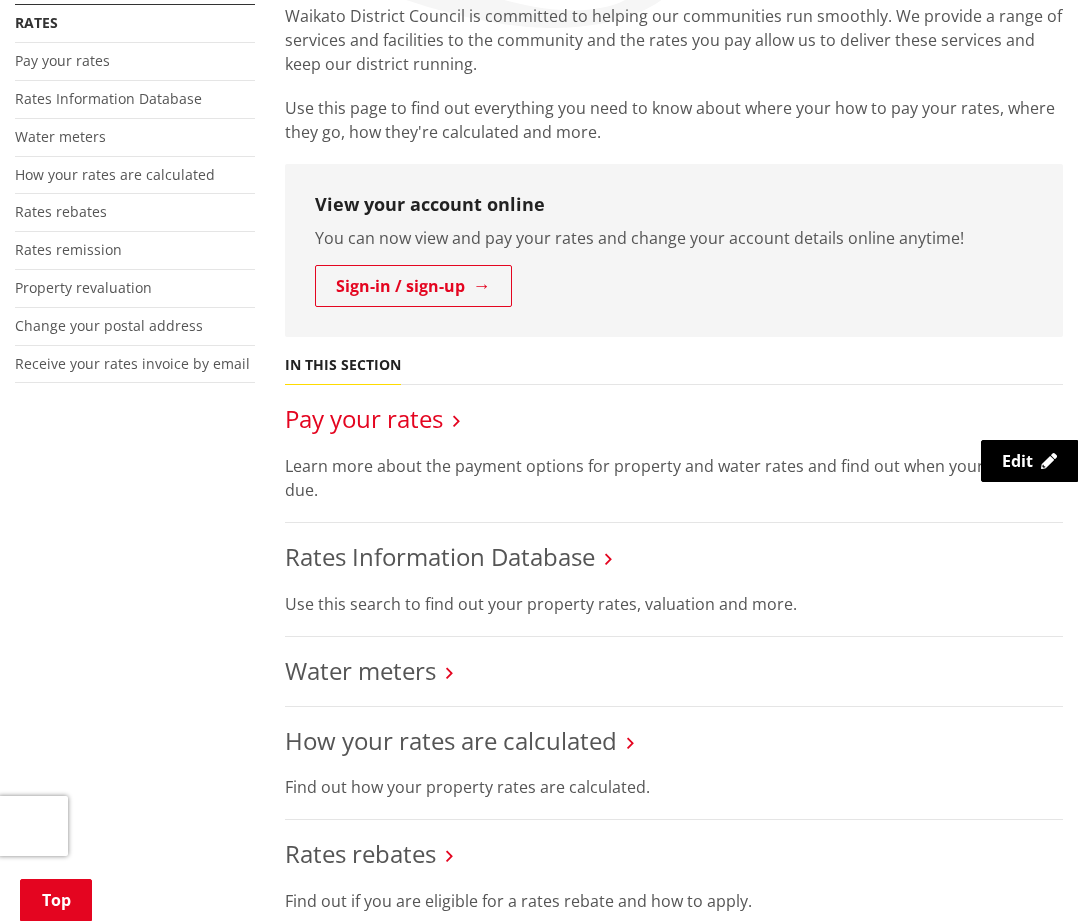 click on "Pay your rates" at bounding box center (364, 418) 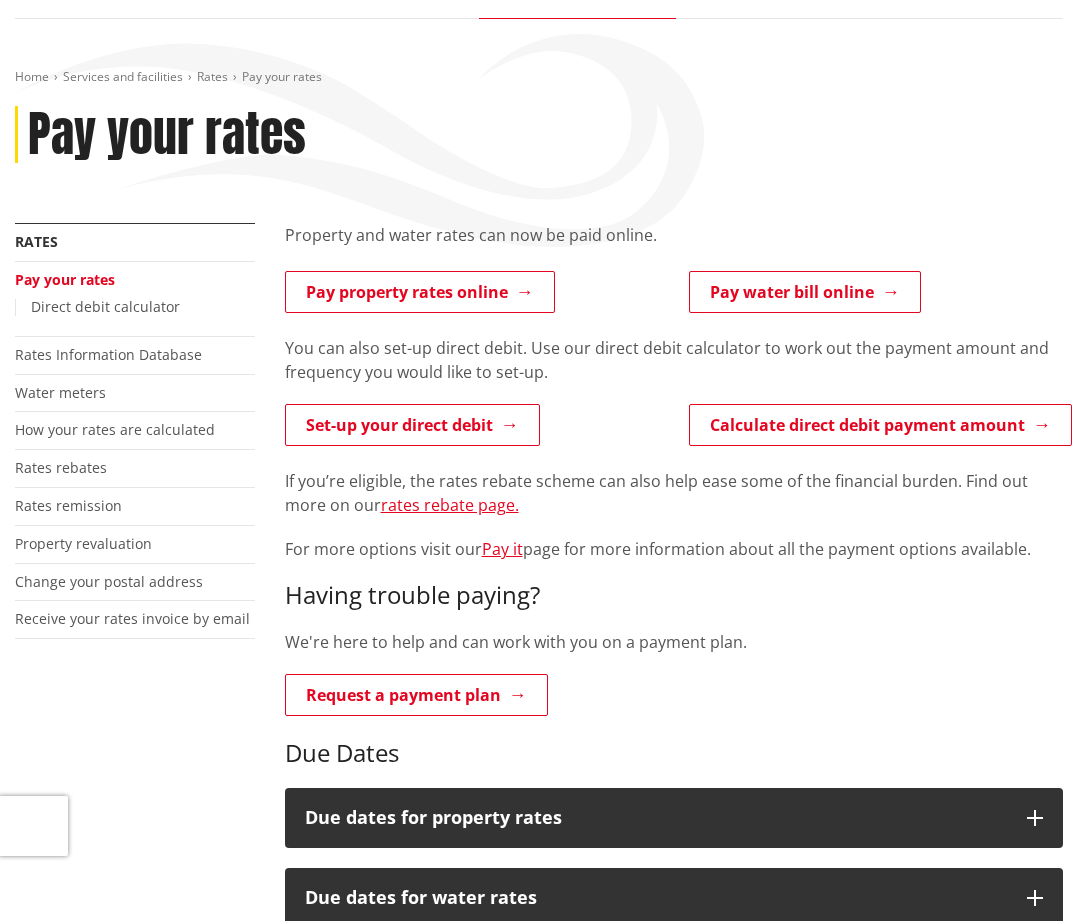 scroll, scrollTop: 200, scrollLeft: 0, axis: vertical 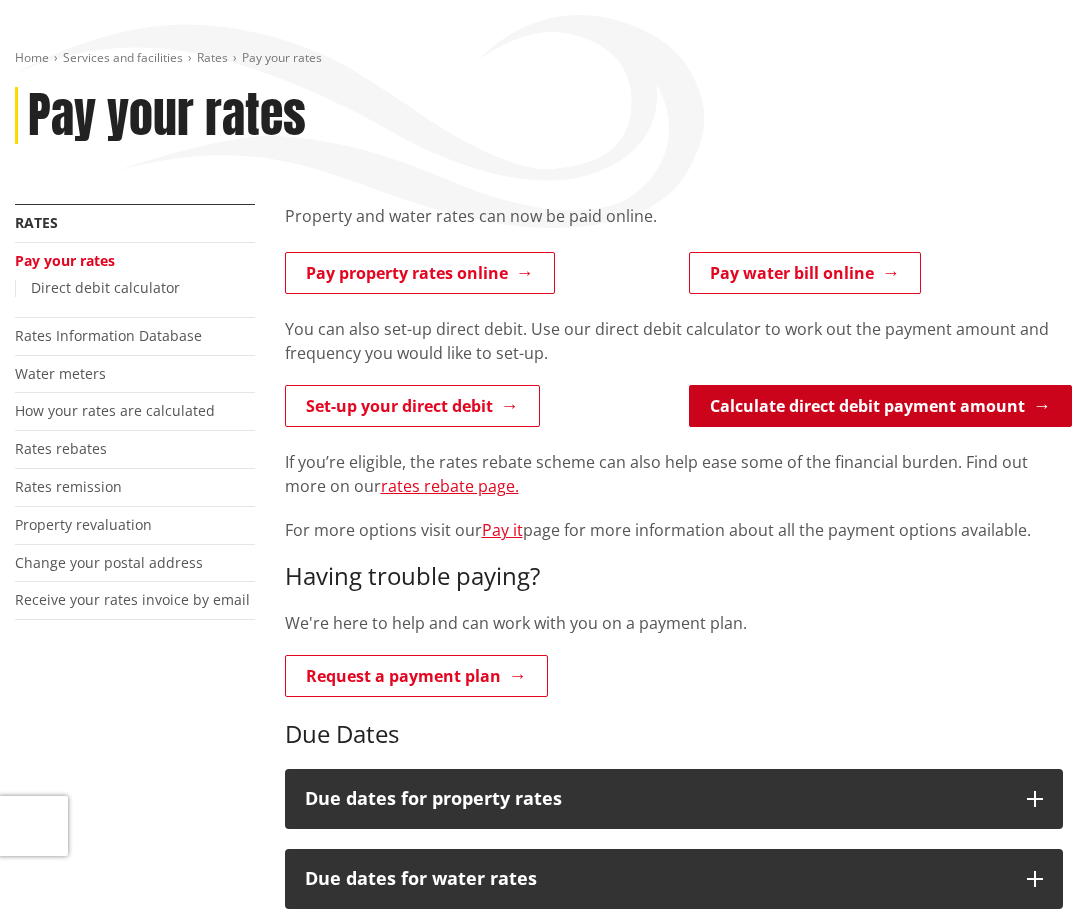 click on "Calculate direct debit payment amount" at bounding box center [880, 406] 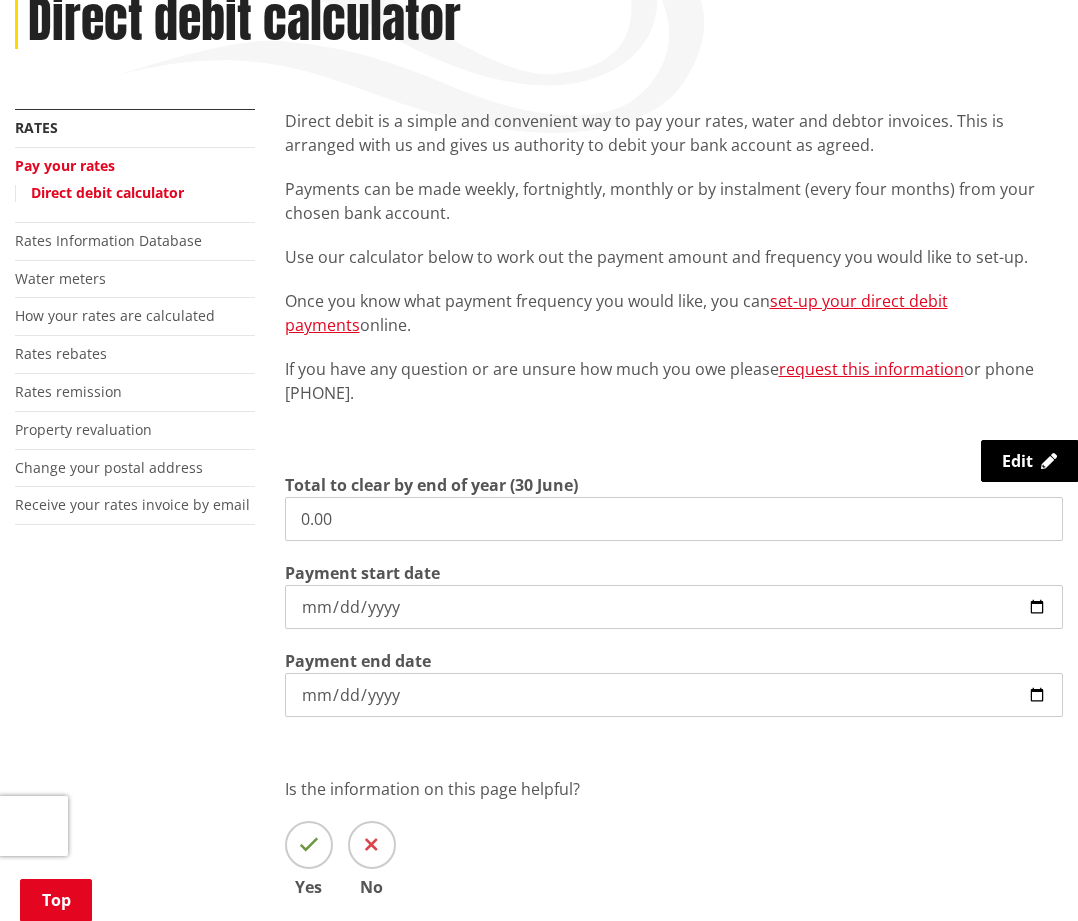 scroll, scrollTop: 500, scrollLeft: 0, axis: vertical 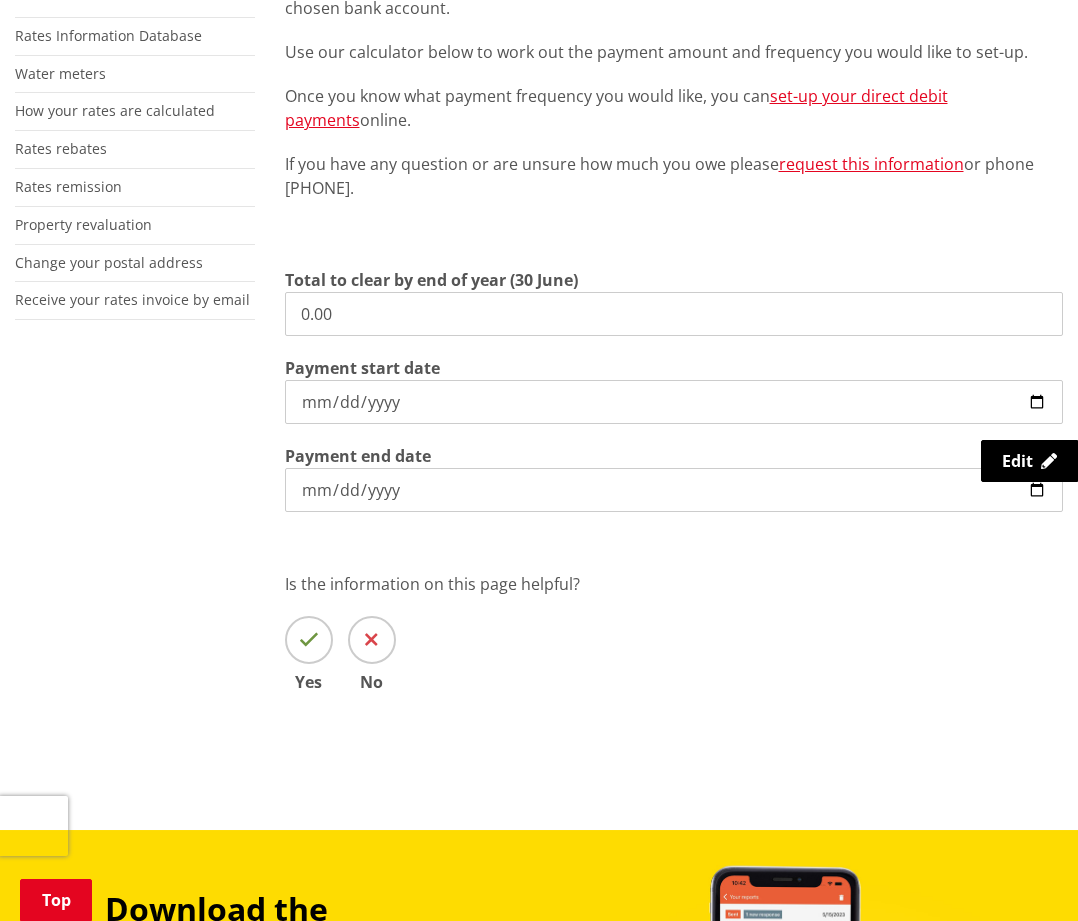drag, startPoint x: 357, startPoint y: 316, endPoint x: 265, endPoint y: 315, distance: 92.00543 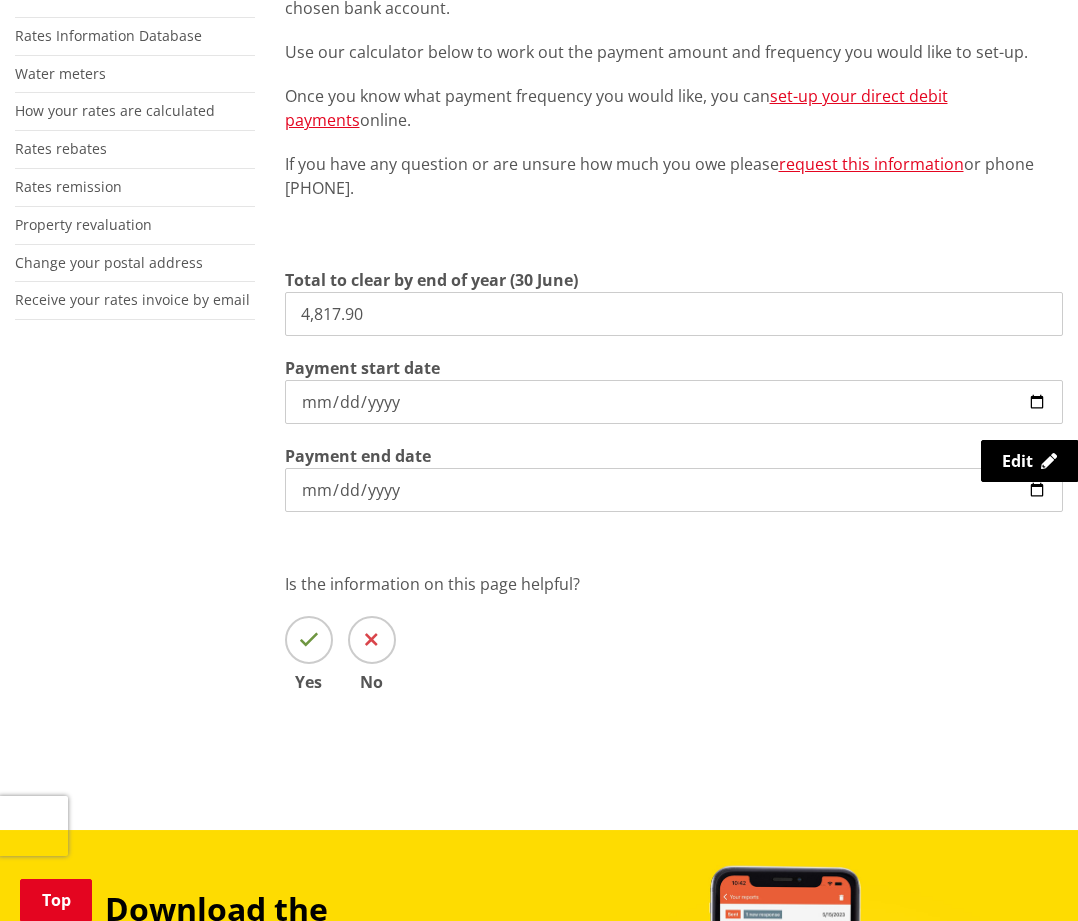 click on "[DATE]" at bounding box center [674, 402] 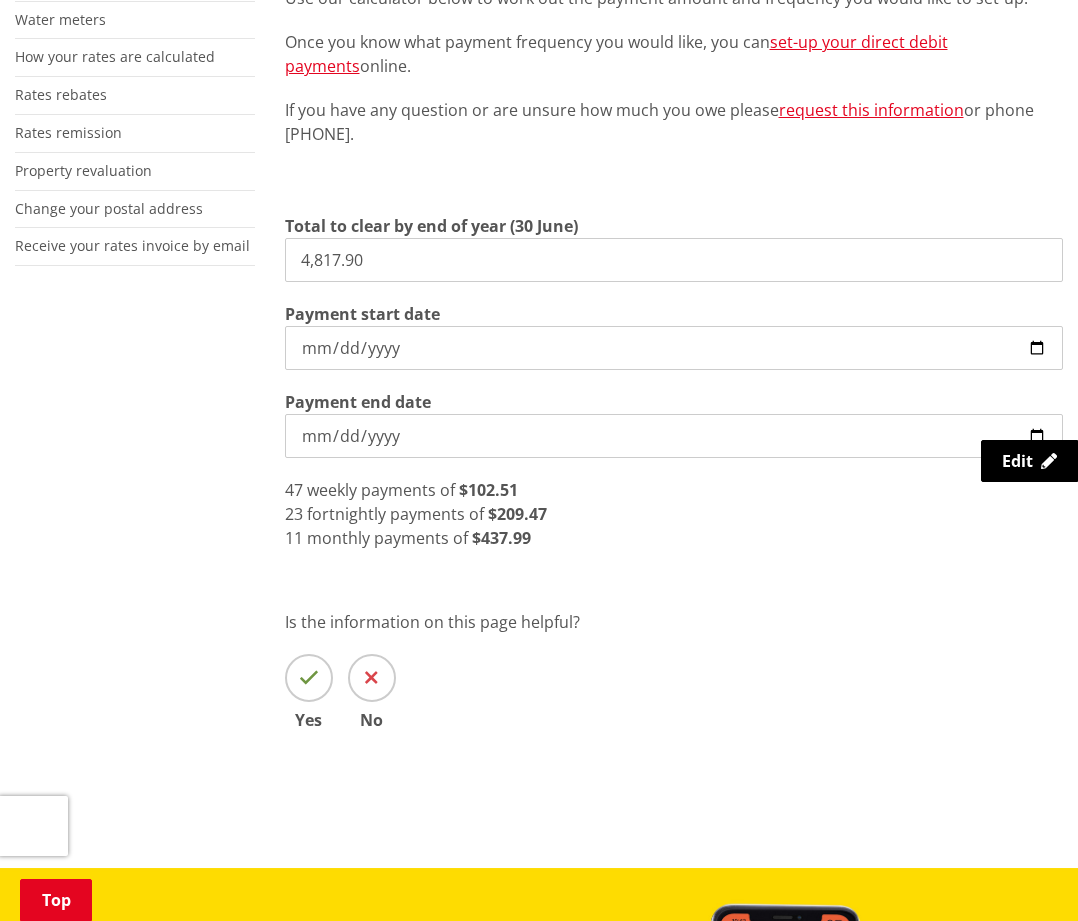 scroll, scrollTop: 600, scrollLeft: 0, axis: vertical 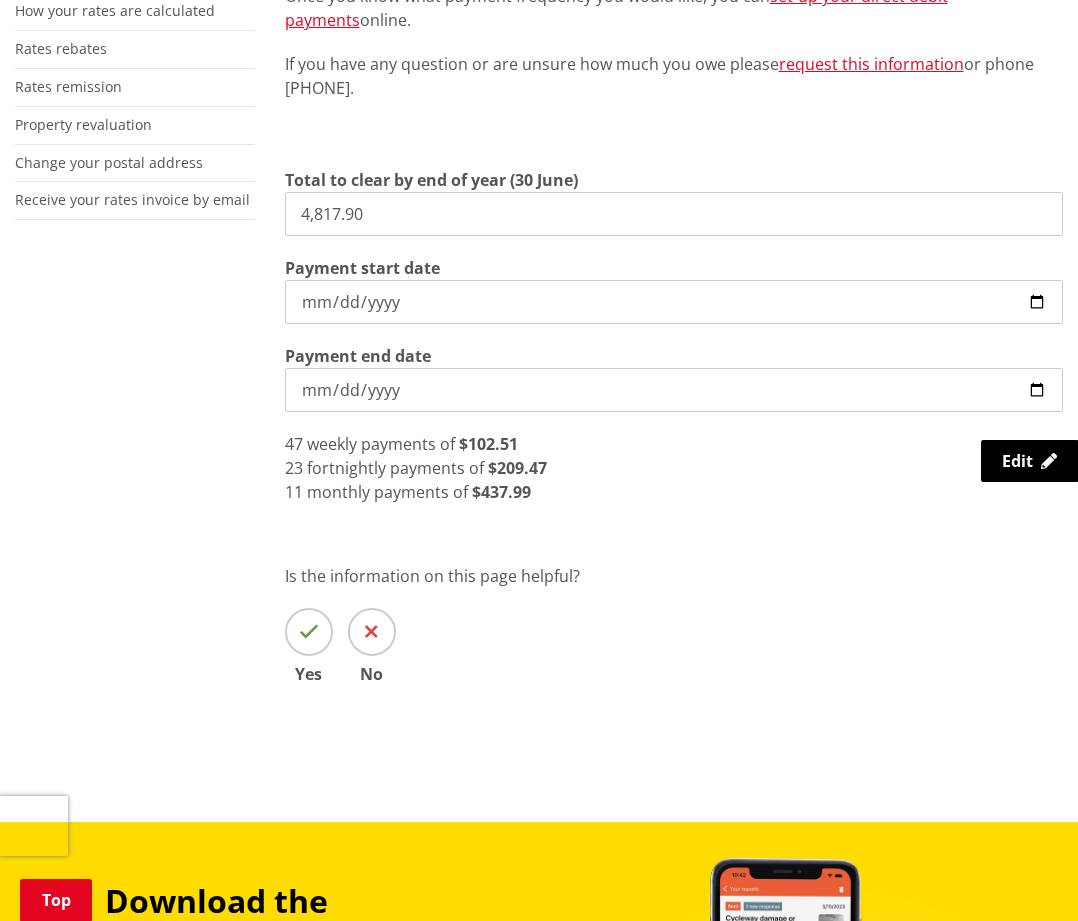 click on "[DATE]" at bounding box center (674, 302) 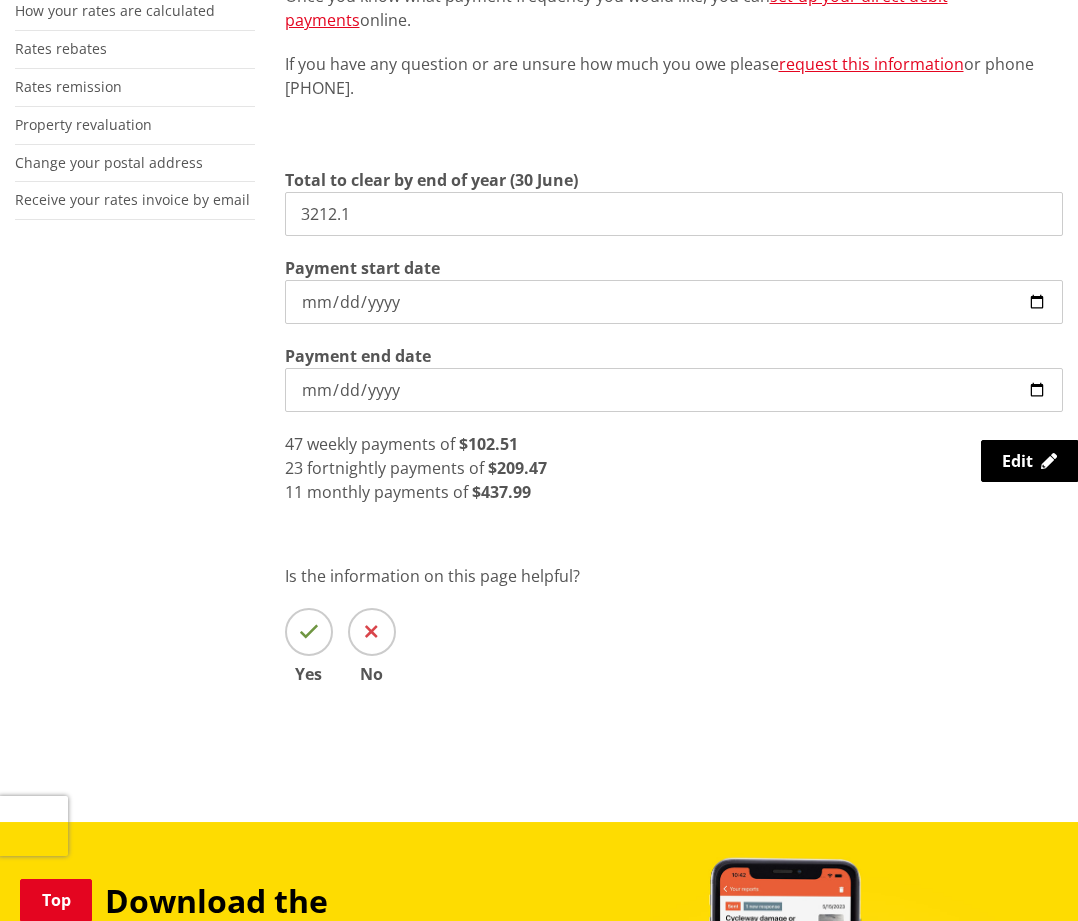type on "3,212.10" 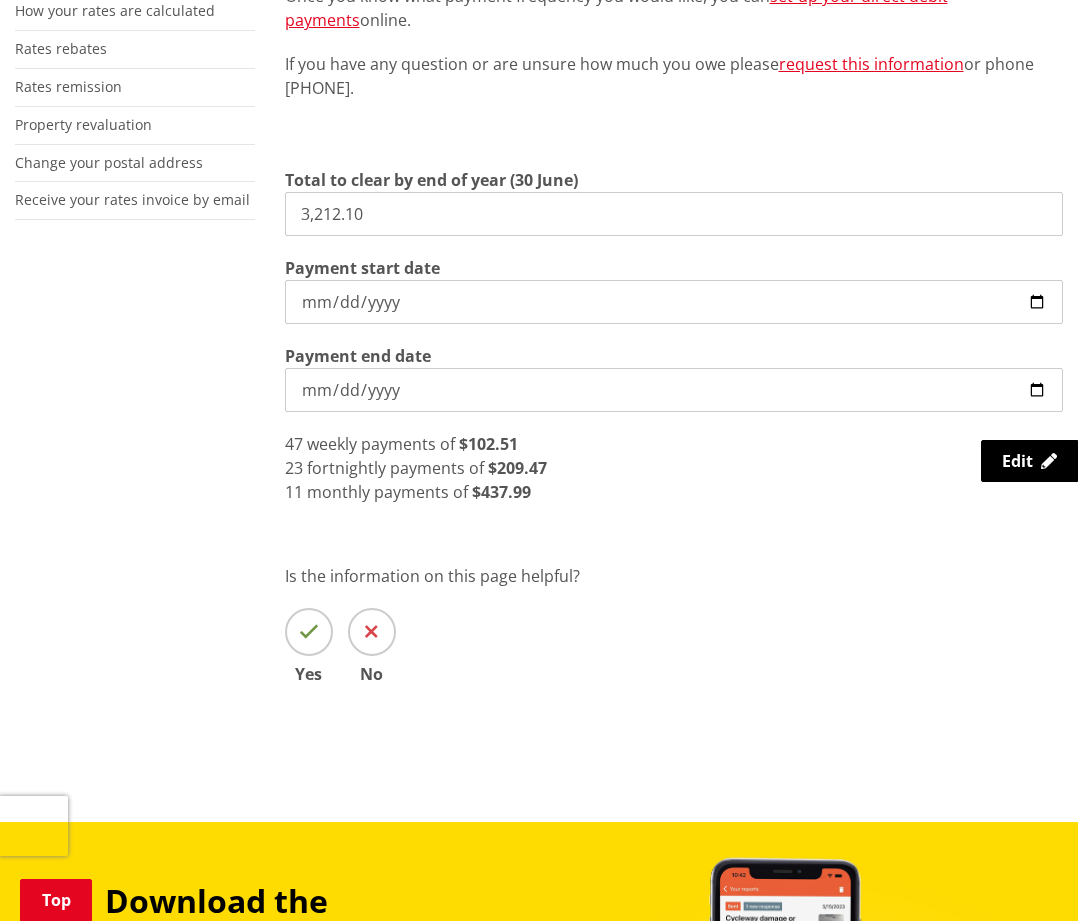 click on "[DATE]" at bounding box center (674, 302) 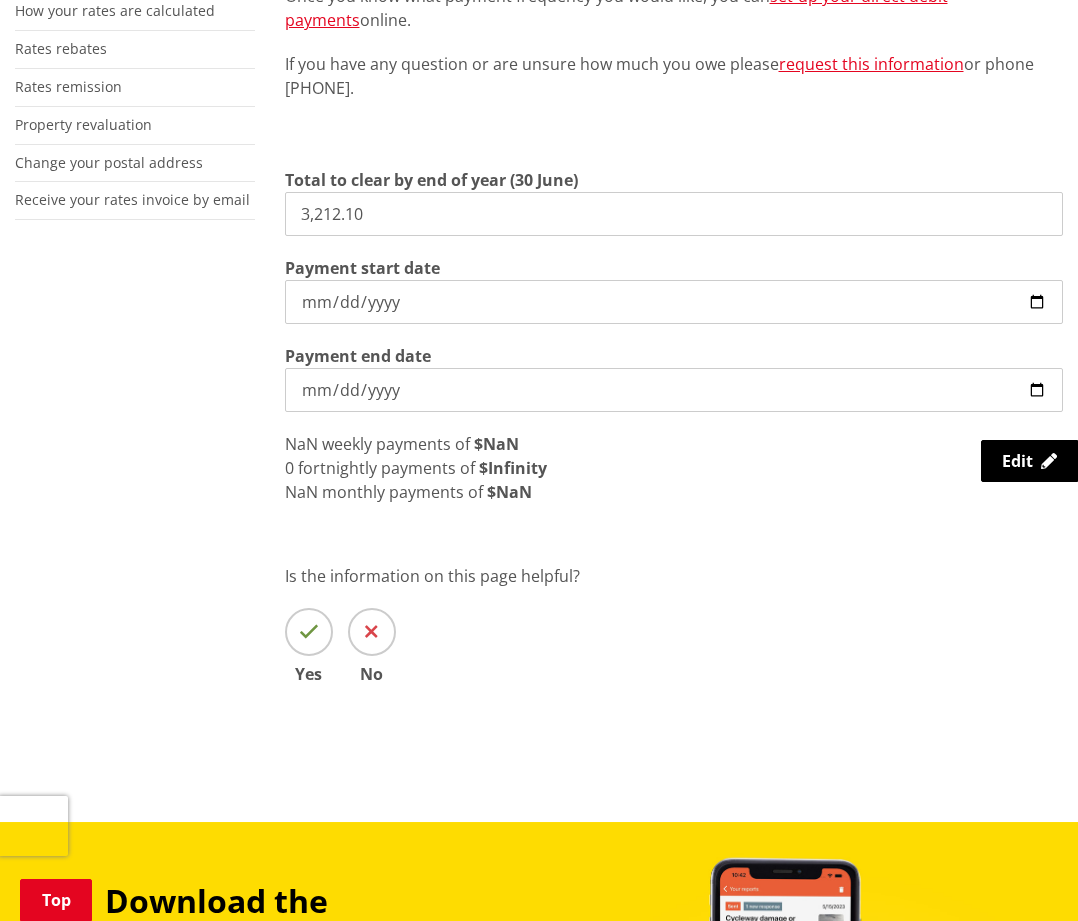 drag, startPoint x: 417, startPoint y: 304, endPoint x: 325, endPoint y: 294, distance: 92.541885 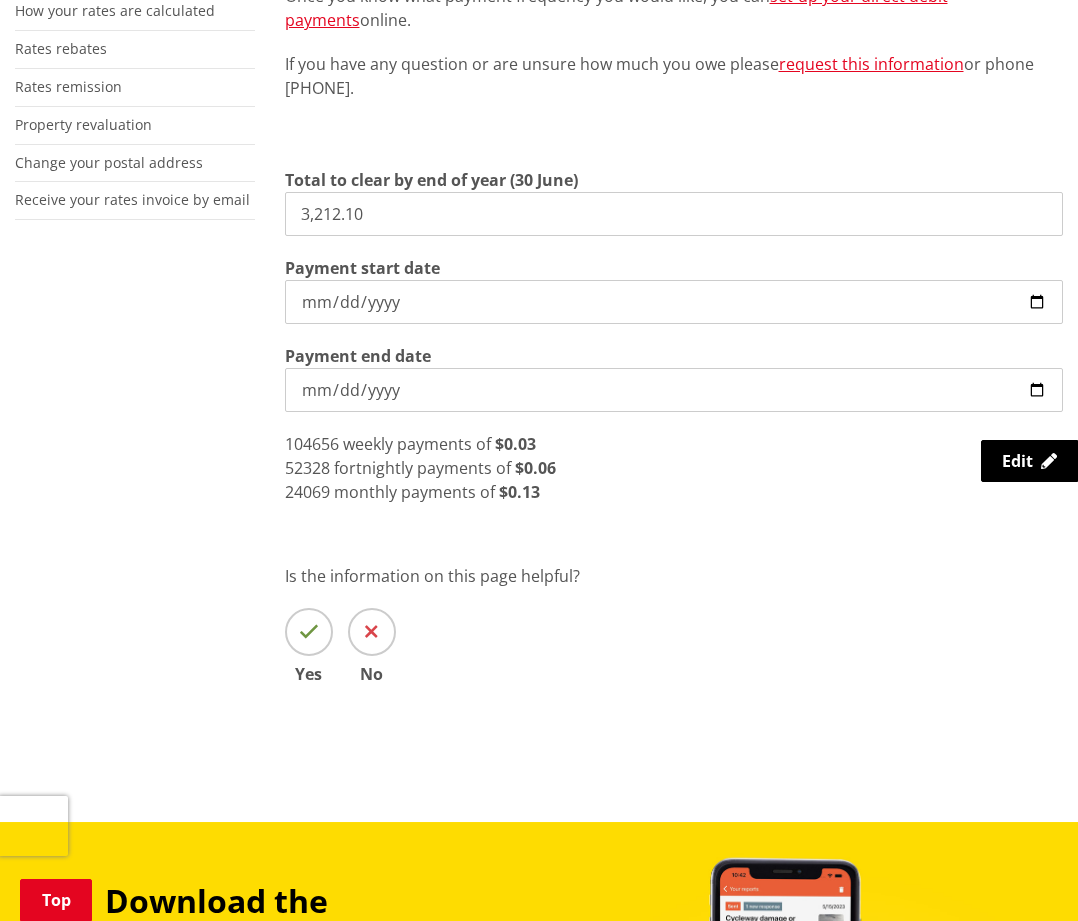 type on "[DATE]" 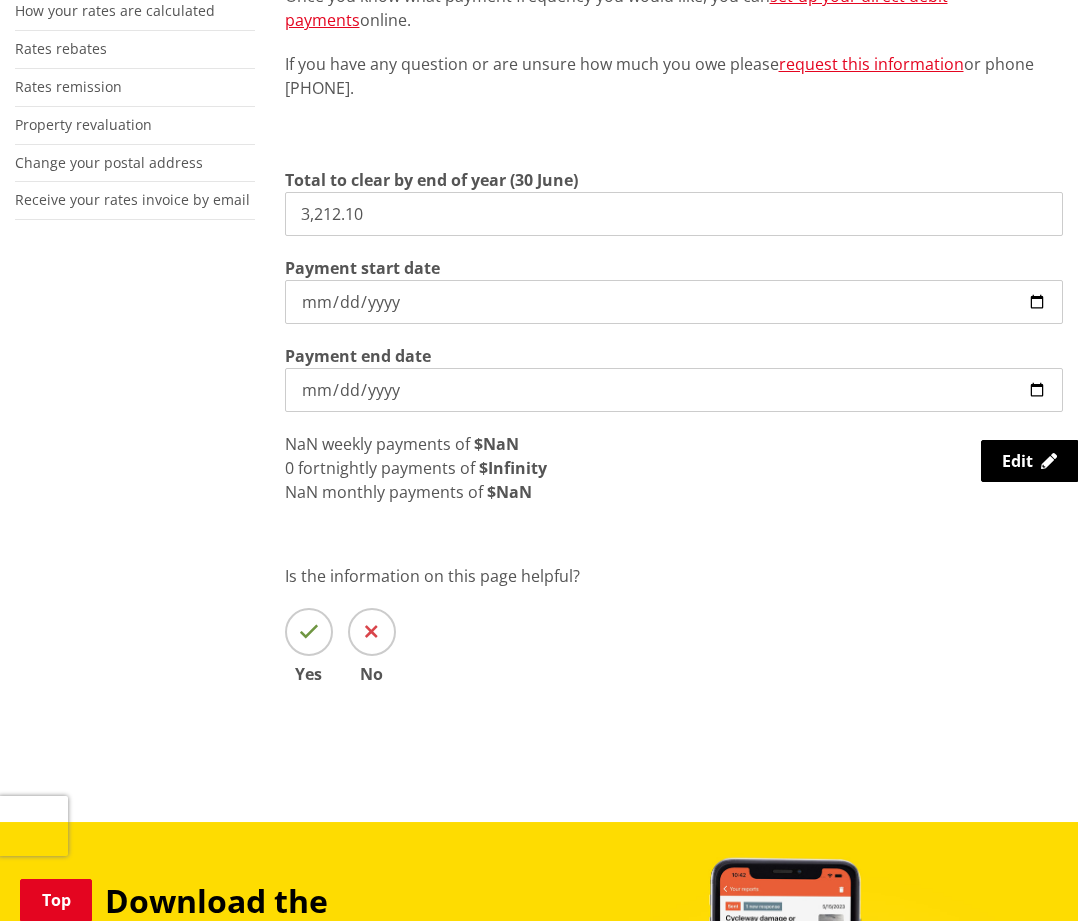 click on "Payment start date" at bounding box center (674, 302) 